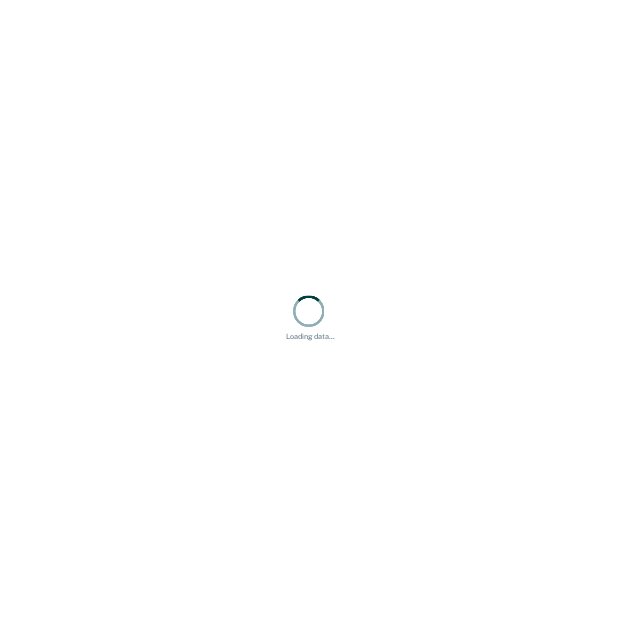 scroll, scrollTop: 0, scrollLeft: 0, axis: both 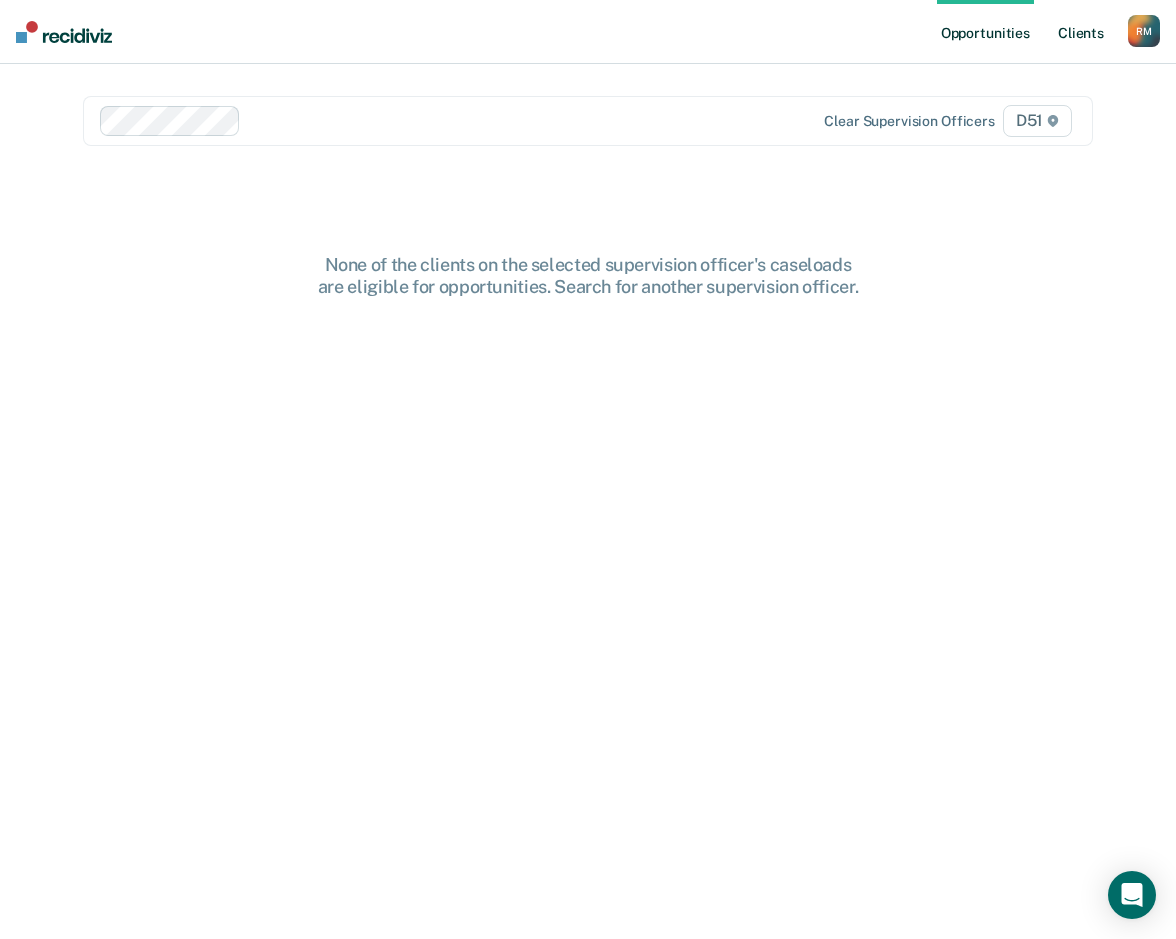 click on "Client s" at bounding box center [1081, 32] 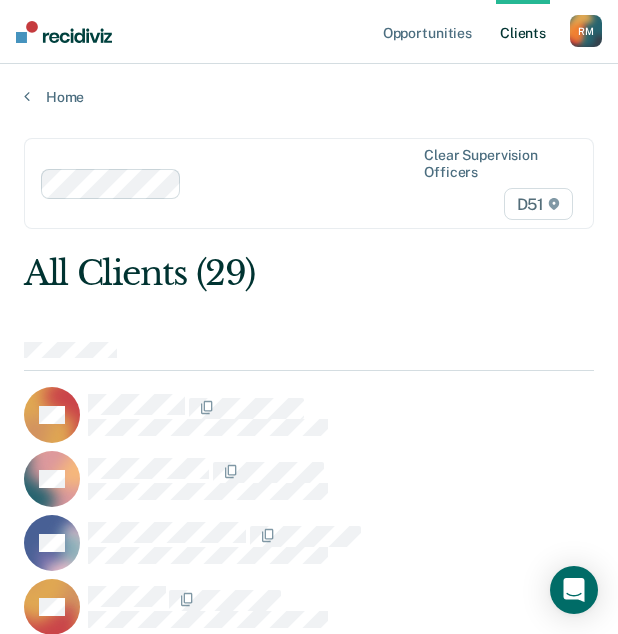 click on "Clear   supervision officers D51   All Clients (29) DA   AB   DC   BC   FI   MD   OF   WF   JG   CG   SH   DH   MH   EJ   TJ   AK   JL   SL   JM   TM   TS   AS   ZS   VS   KS   AT   CV   IW   DW" at bounding box center [309, 1209] 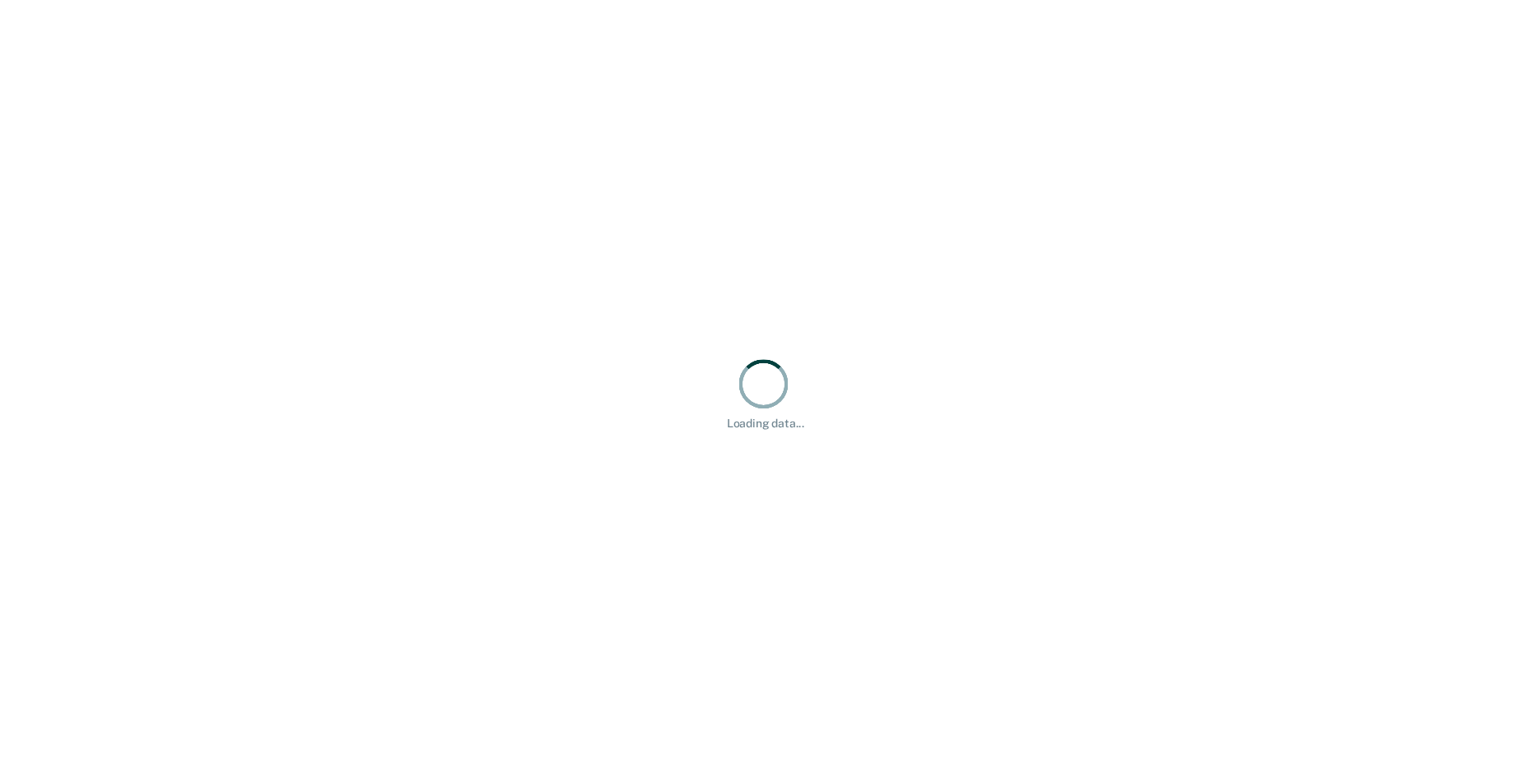 scroll, scrollTop: 0, scrollLeft: 0, axis: both 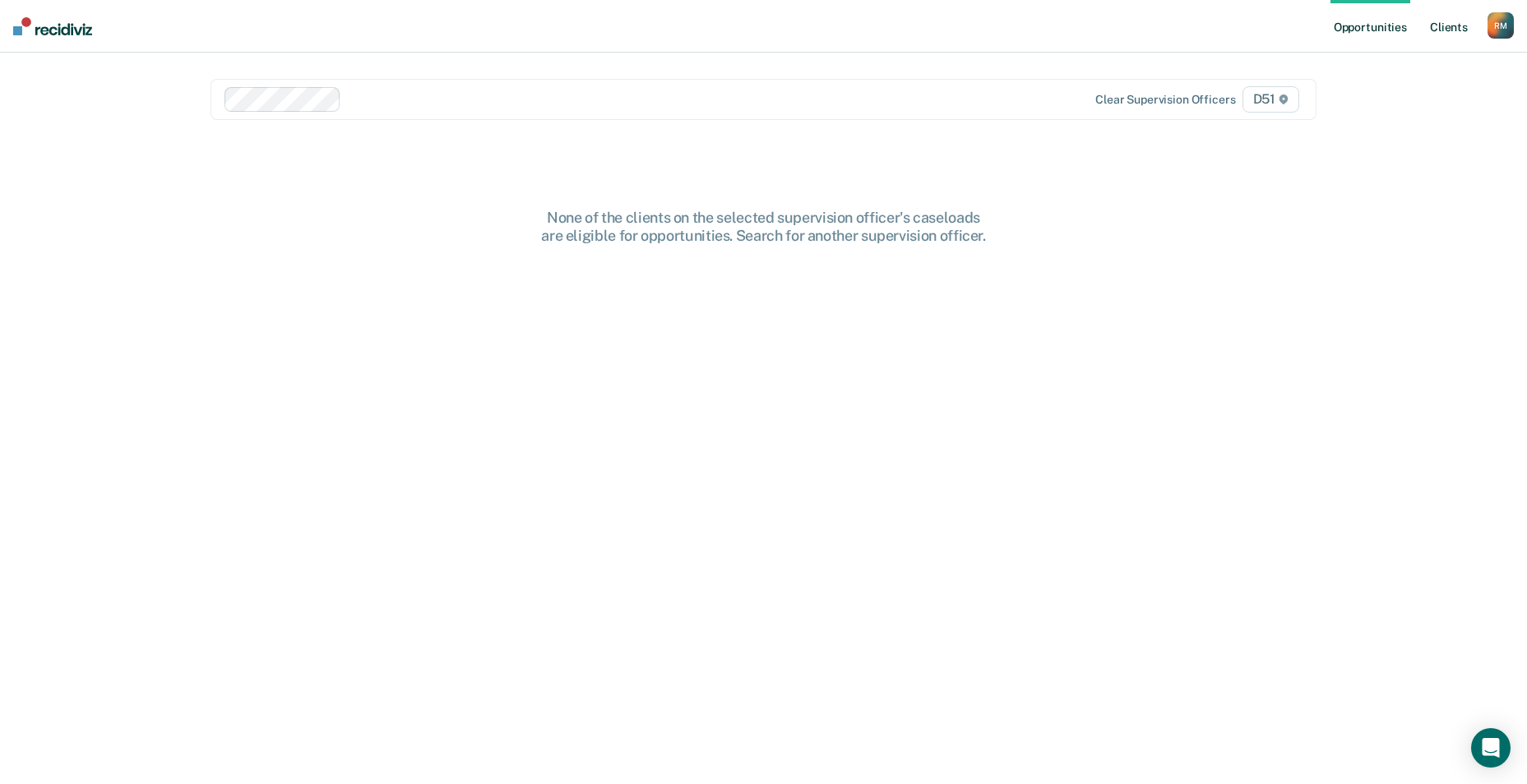 click on "Client s" at bounding box center (1449, 26) 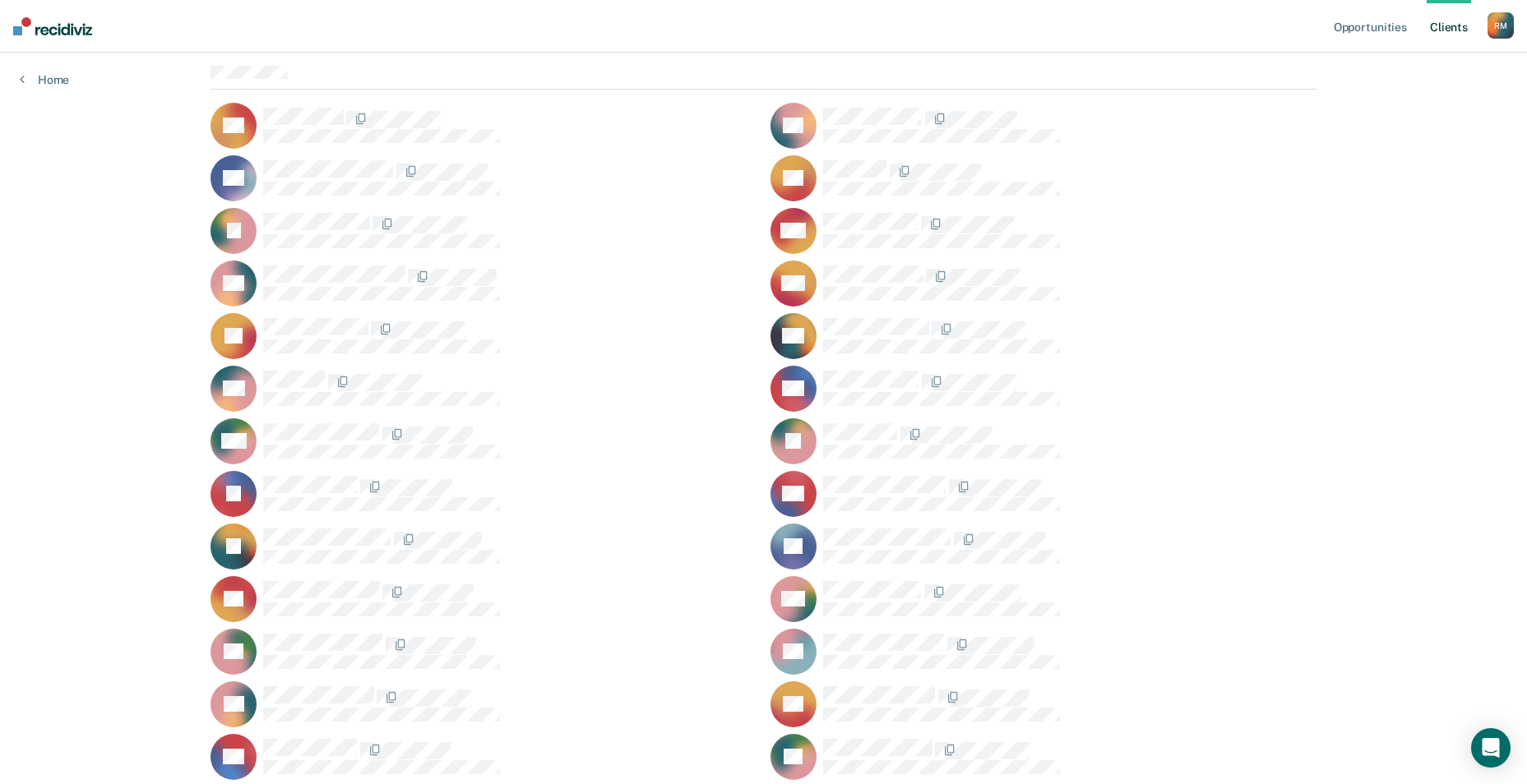 scroll, scrollTop: 65, scrollLeft: 0, axis: vertical 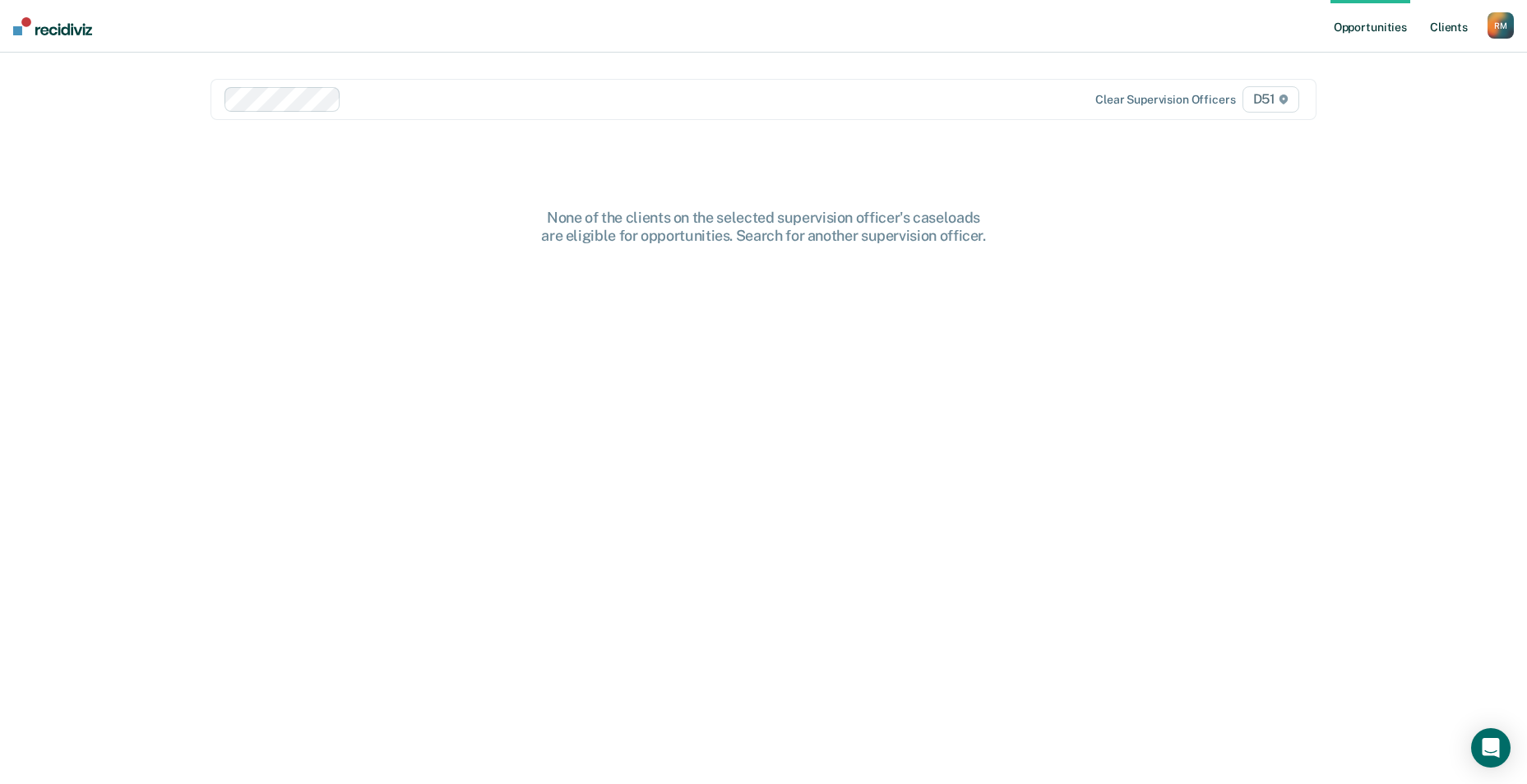 click on "Client s" at bounding box center [1449, 26] 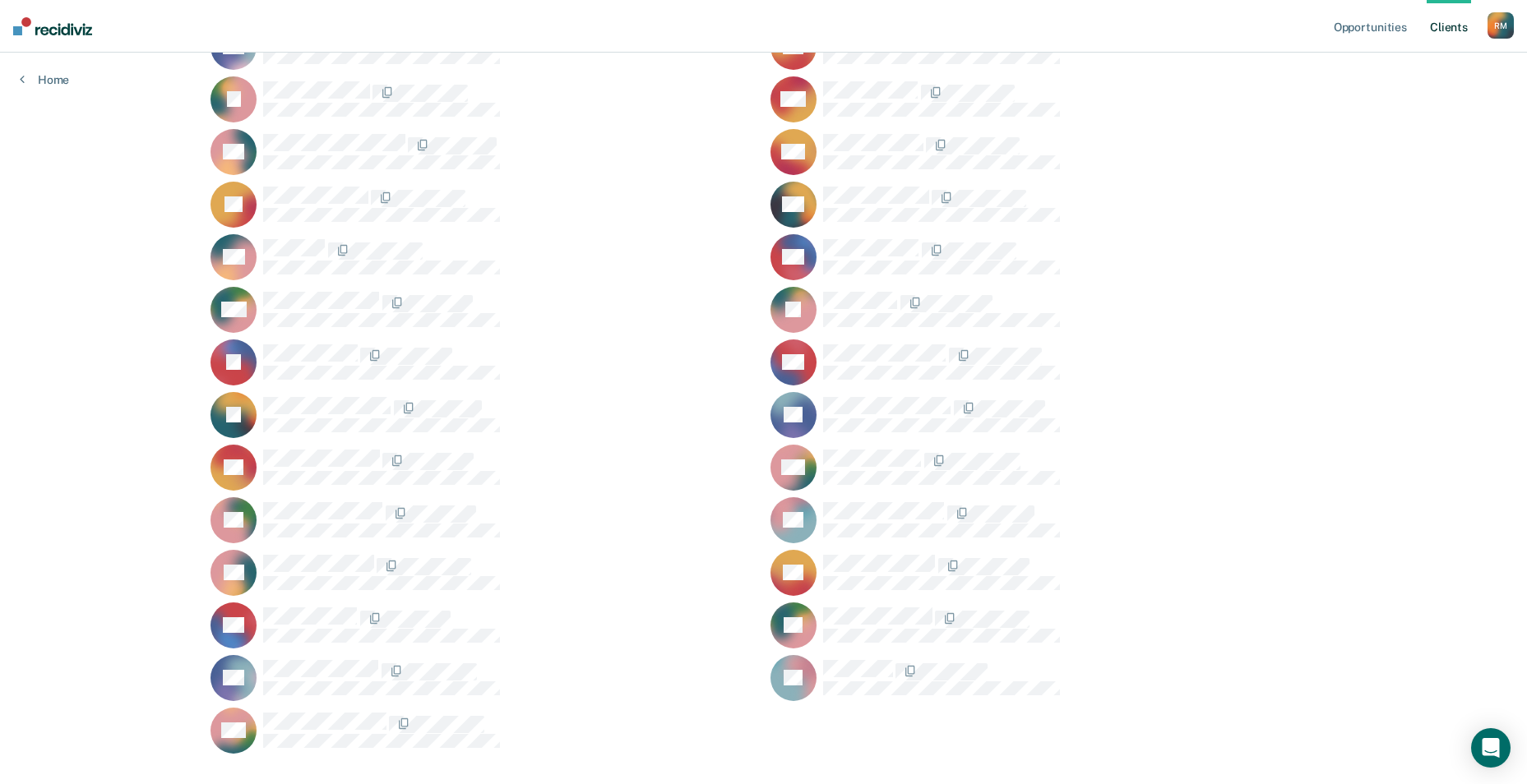 scroll, scrollTop: 311, scrollLeft: 0, axis: vertical 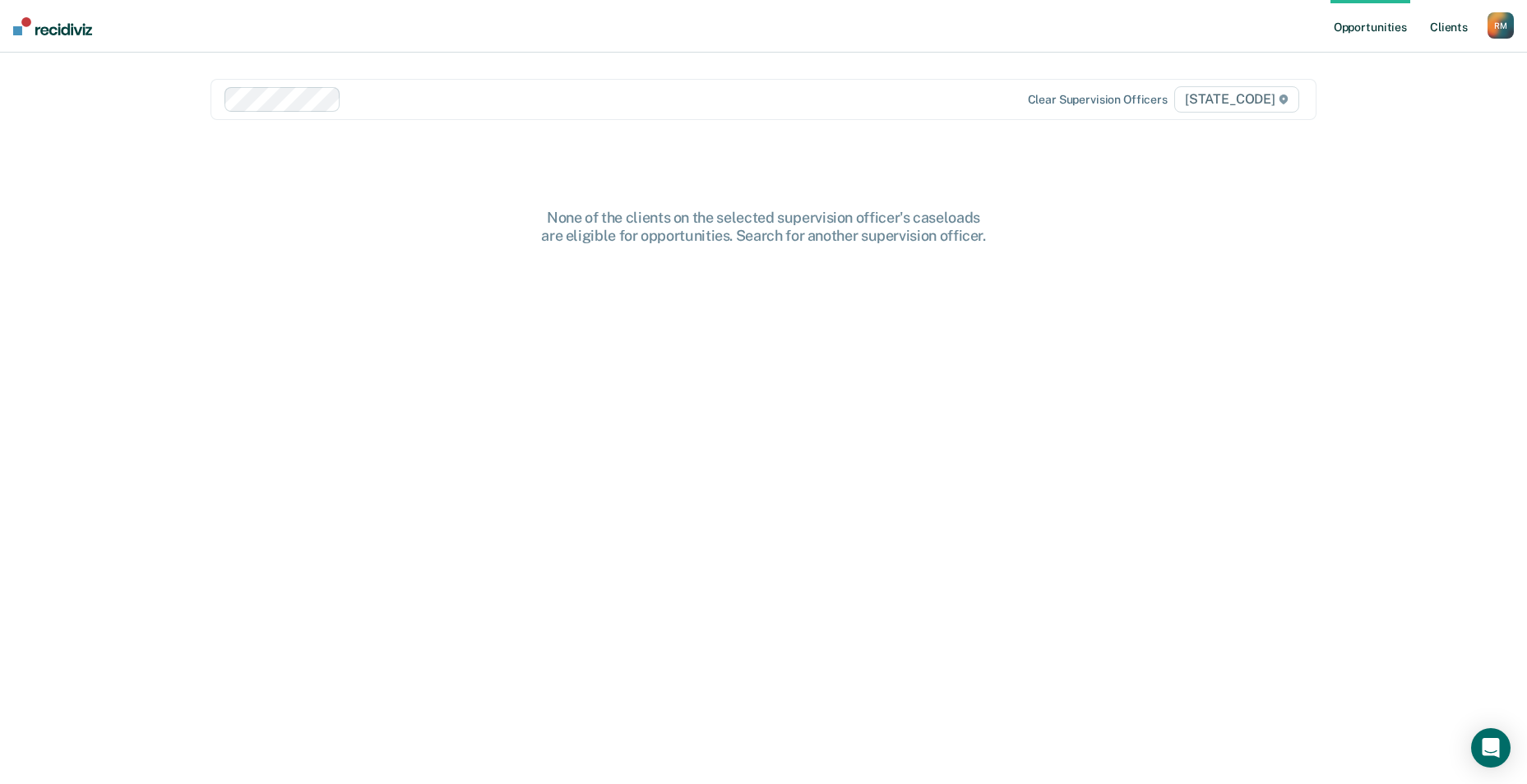 click on "Client s" at bounding box center (1449, 26) 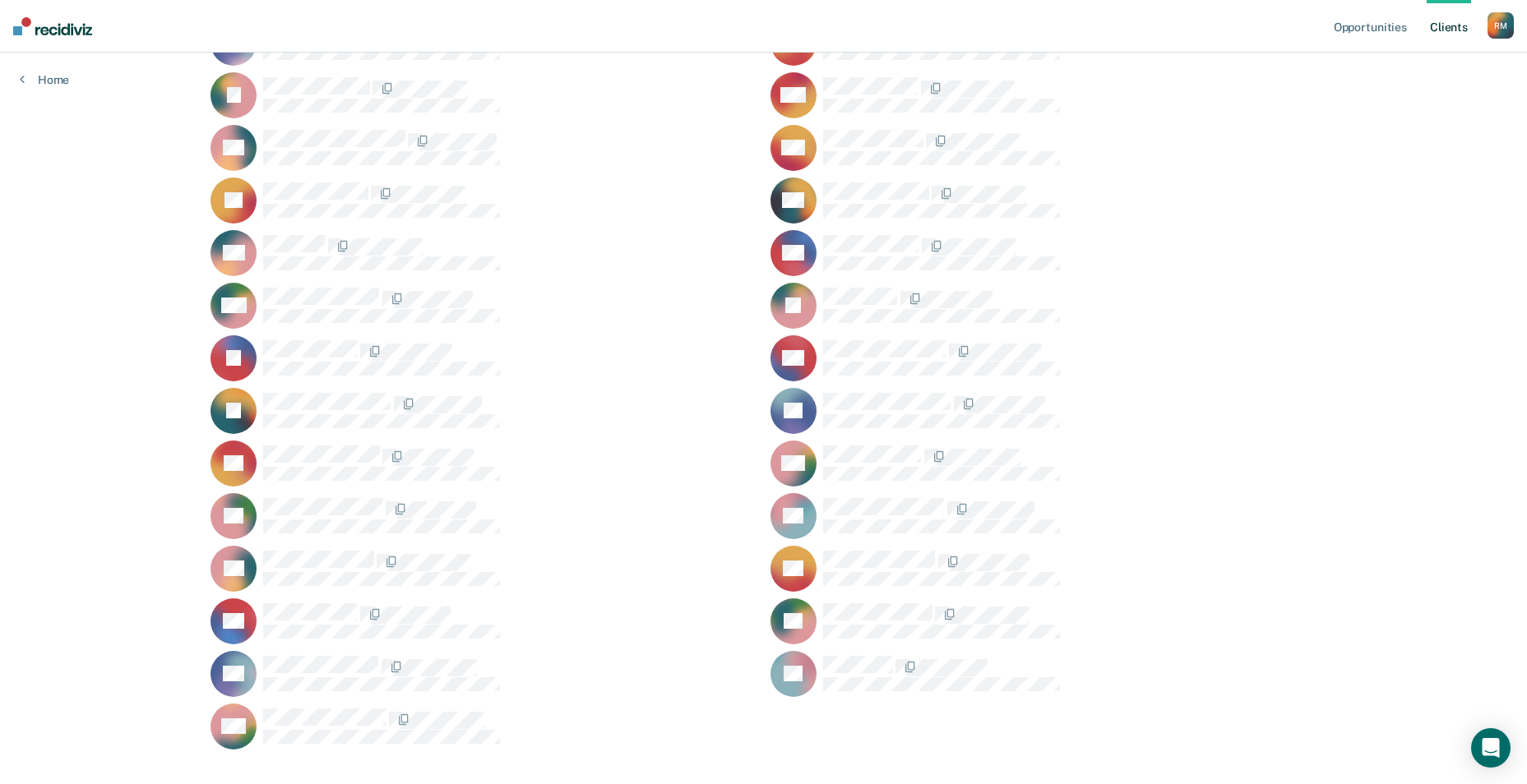 scroll, scrollTop: 311, scrollLeft: 0, axis: vertical 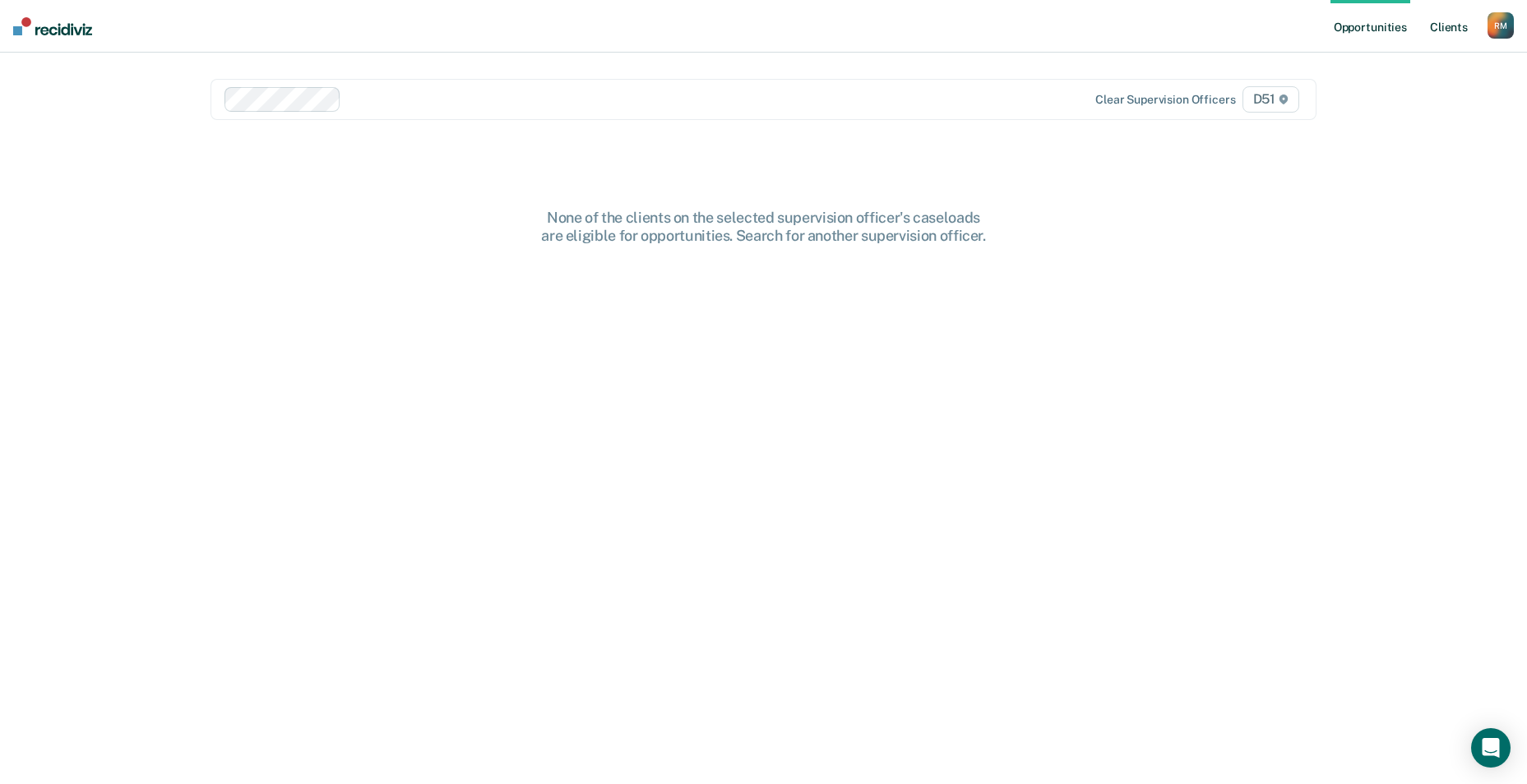 click on "Client s" at bounding box center (1449, 26) 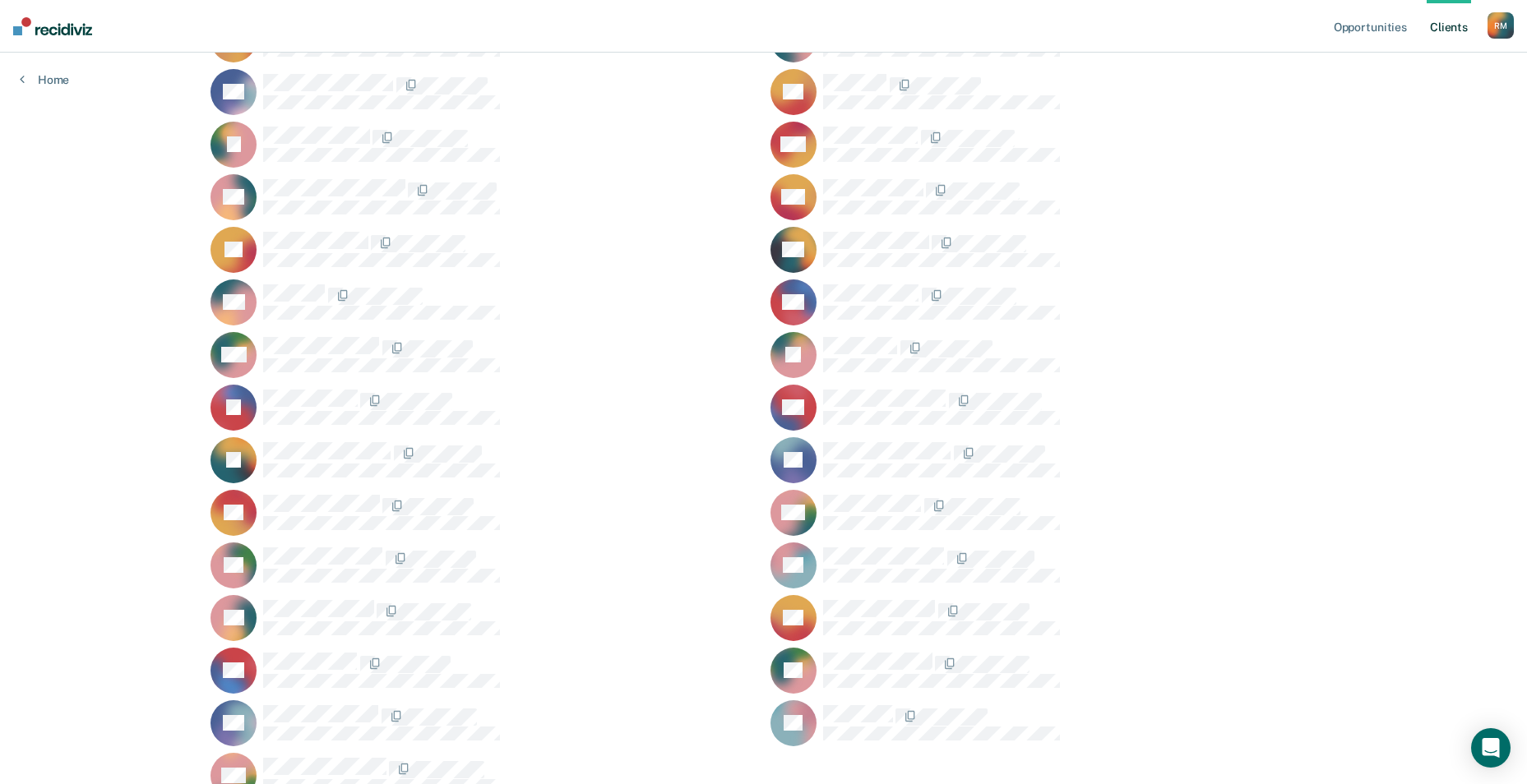 scroll, scrollTop: 247, scrollLeft: 0, axis: vertical 